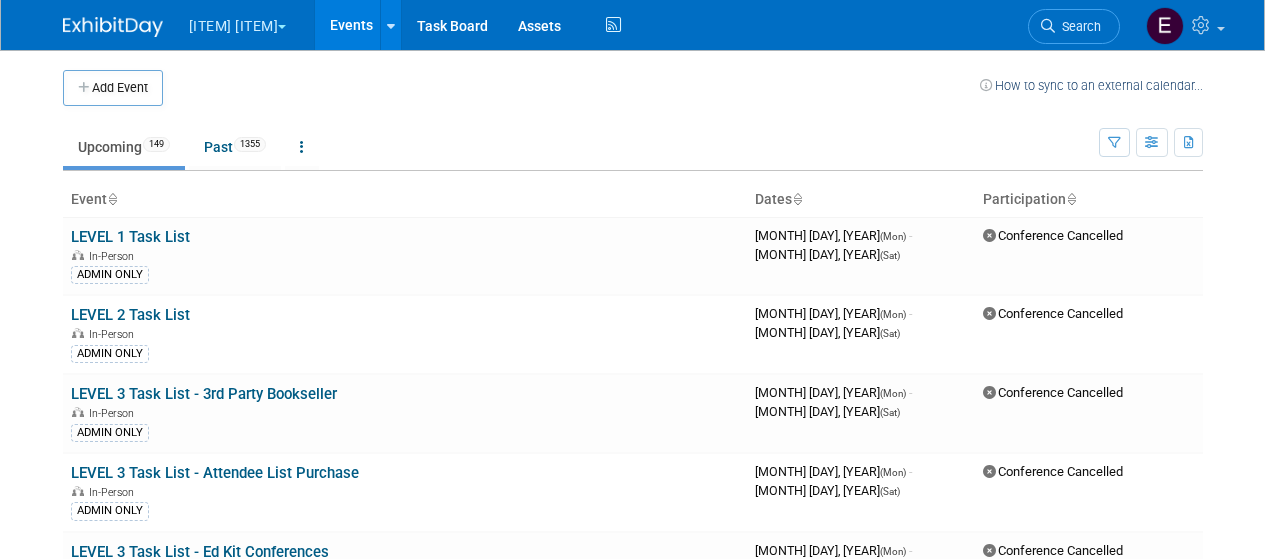 scroll, scrollTop: 0, scrollLeft: 0, axis: both 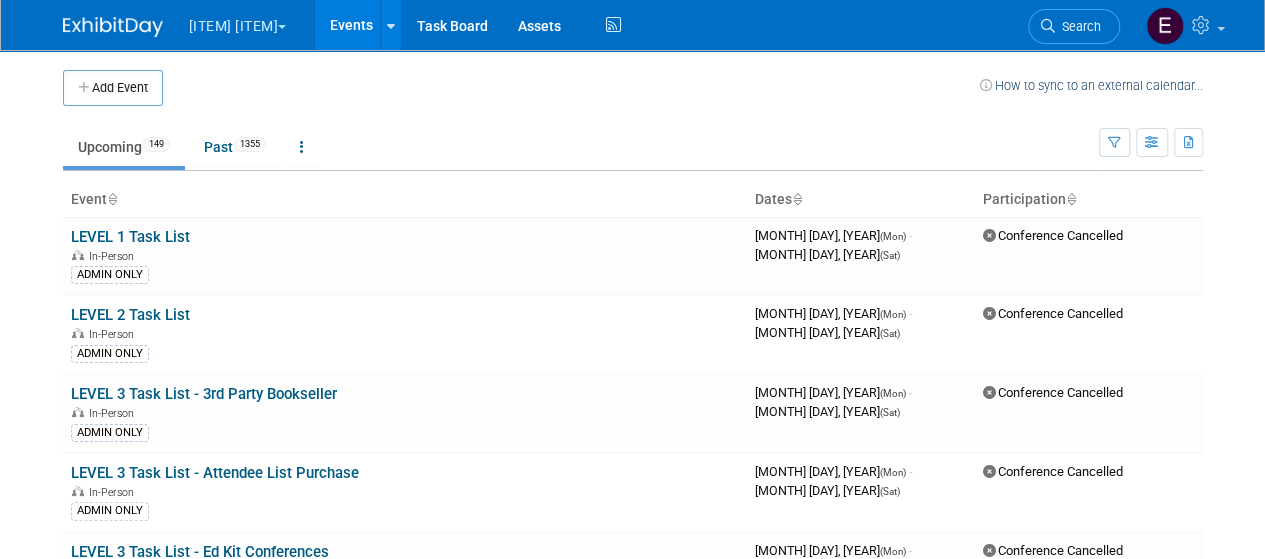 click on "Search" at bounding box center [1074, 26] 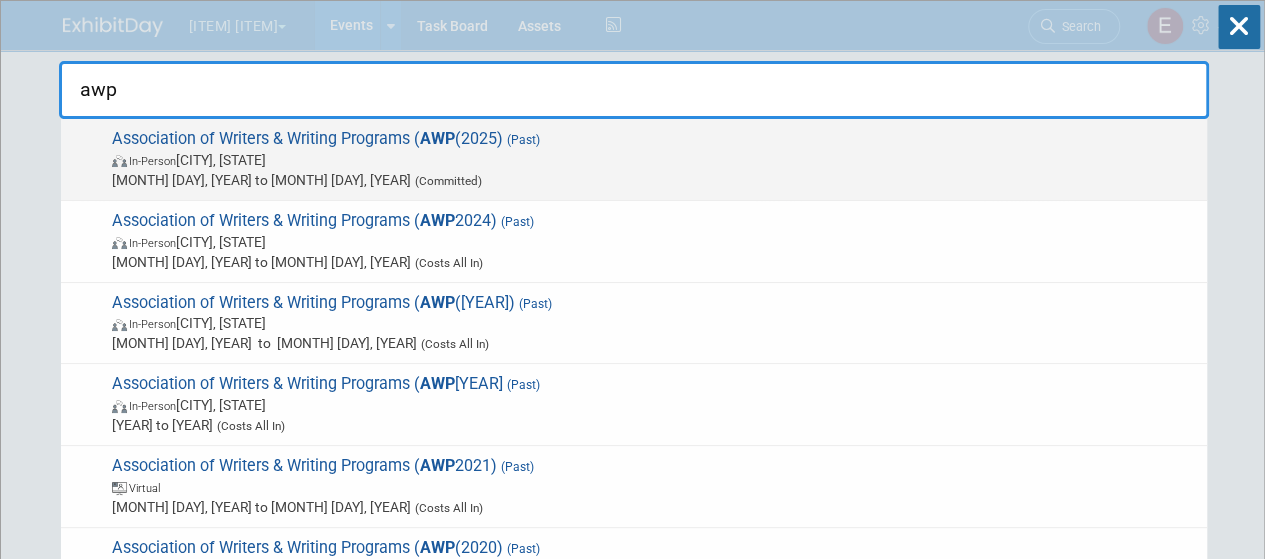 type on "awp" 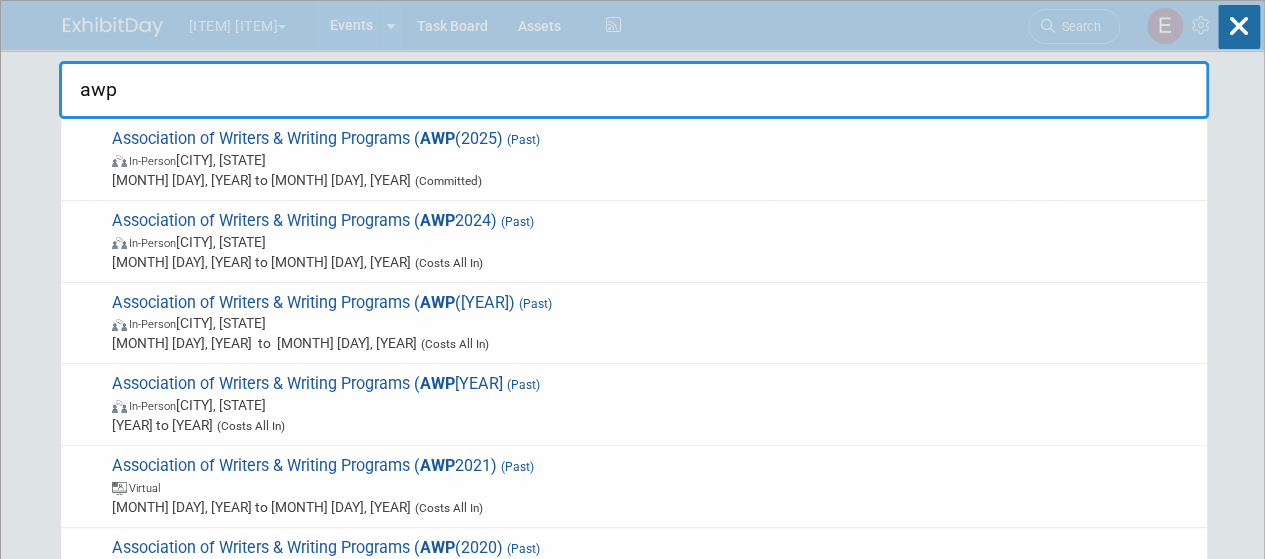 click on "Association of Writers & Writing Programs ( AWP  2025)  (Past)  In-Person     Los Angeles, CA Mar 26, 2025  to  Mar 29, 2025  (Committed)" at bounding box center (651, 159) 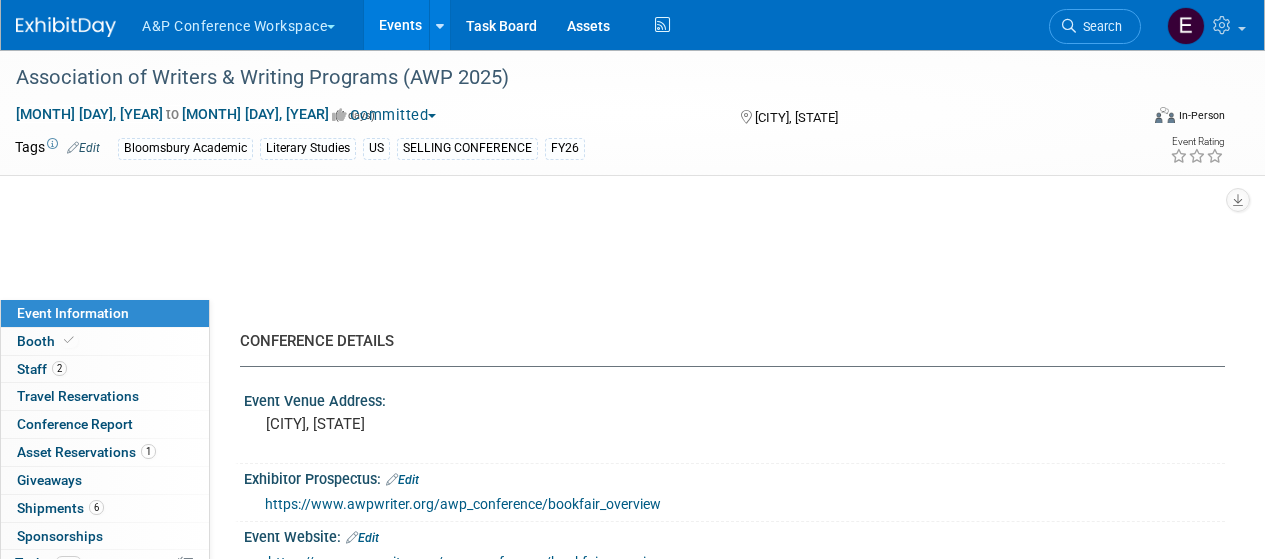 select on "Annual" 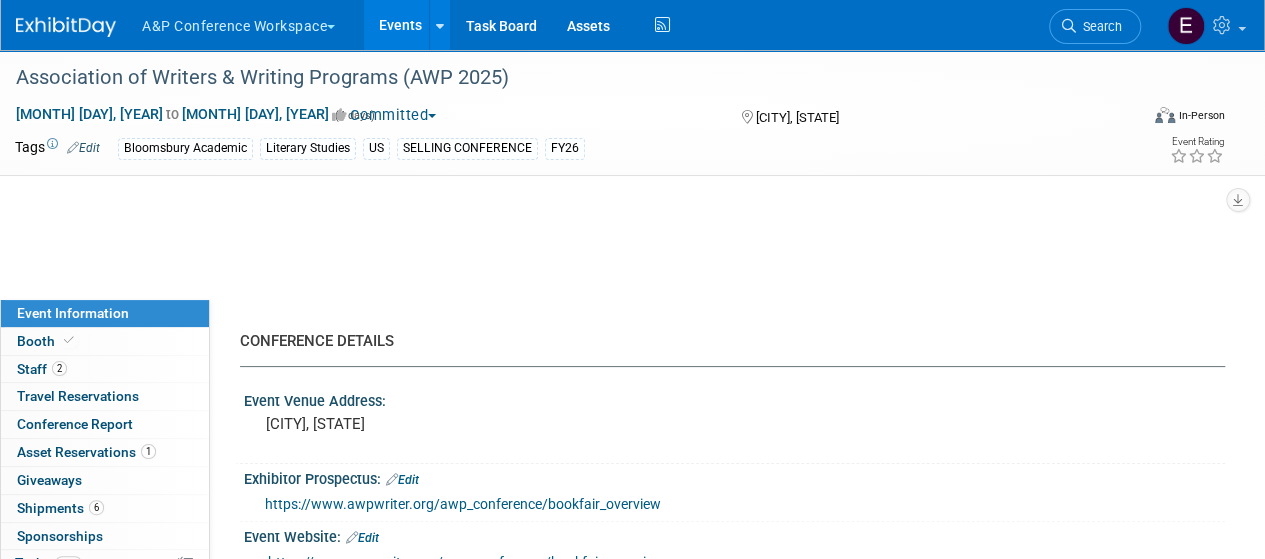 scroll, scrollTop: 0, scrollLeft: 0, axis: both 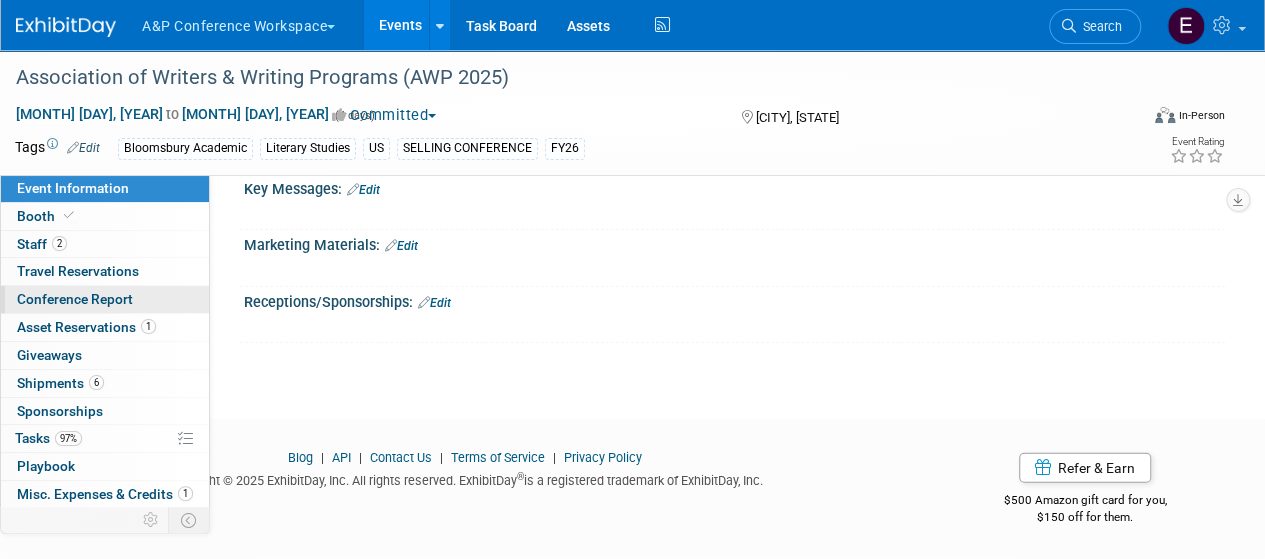 click on "Conference Report" at bounding box center [75, 299] 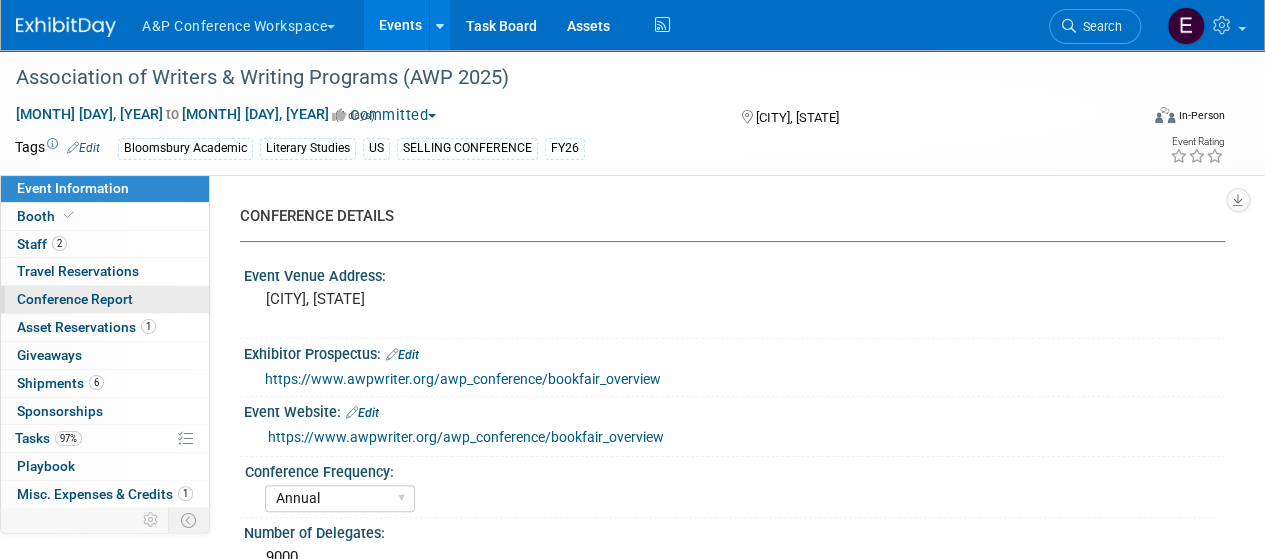 select on "YES" 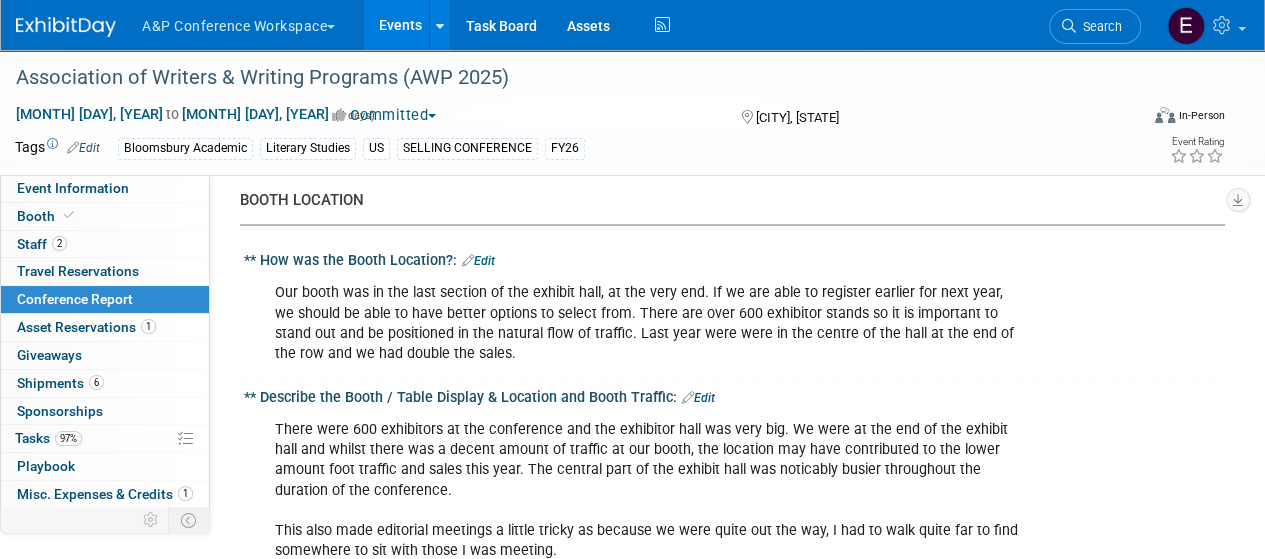 scroll, scrollTop: 1900, scrollLeft: 0, axis: vertical 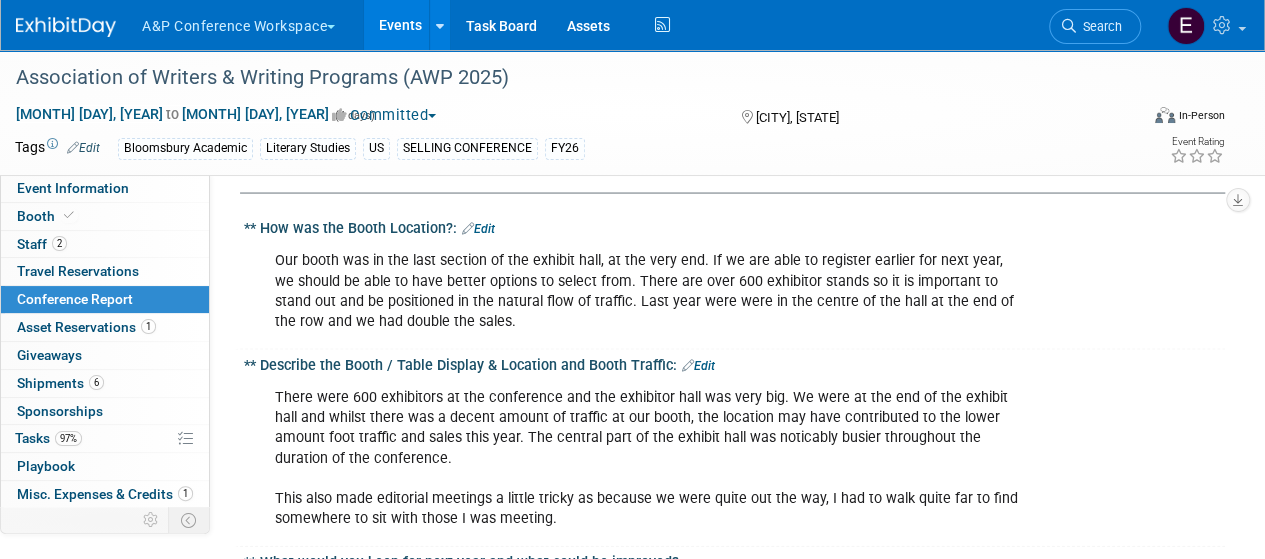 drag, startPoint x: 470, startPoint y: 311, endPoint x: 276, endPoint y: 263, distance: 199.84995 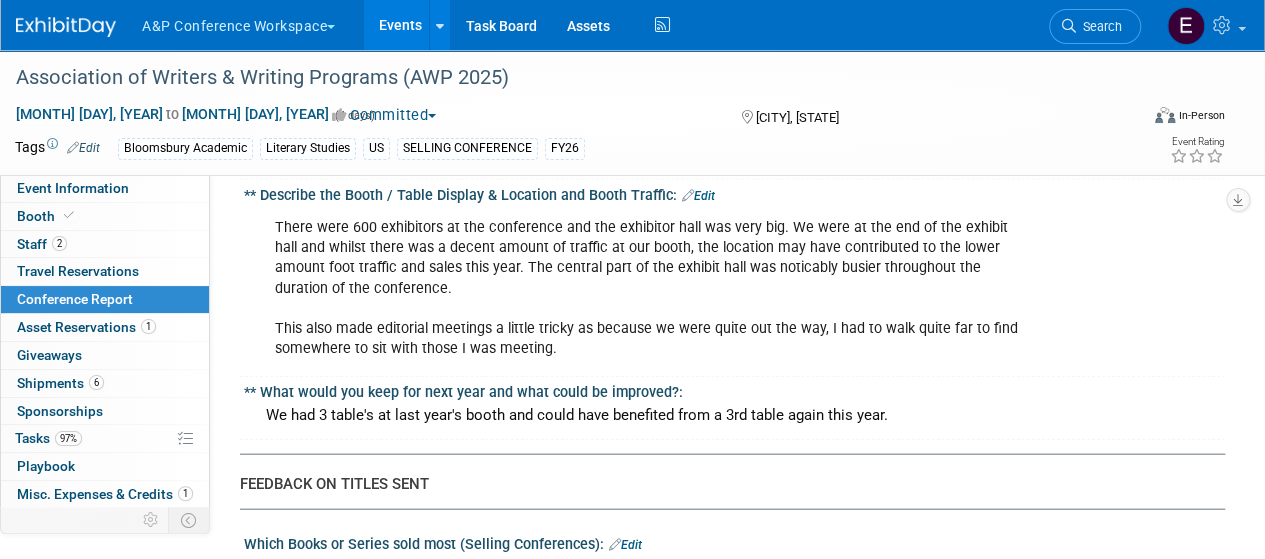 scroll, scrollTop: 2100, scrollLeft: 0, axis: vertical 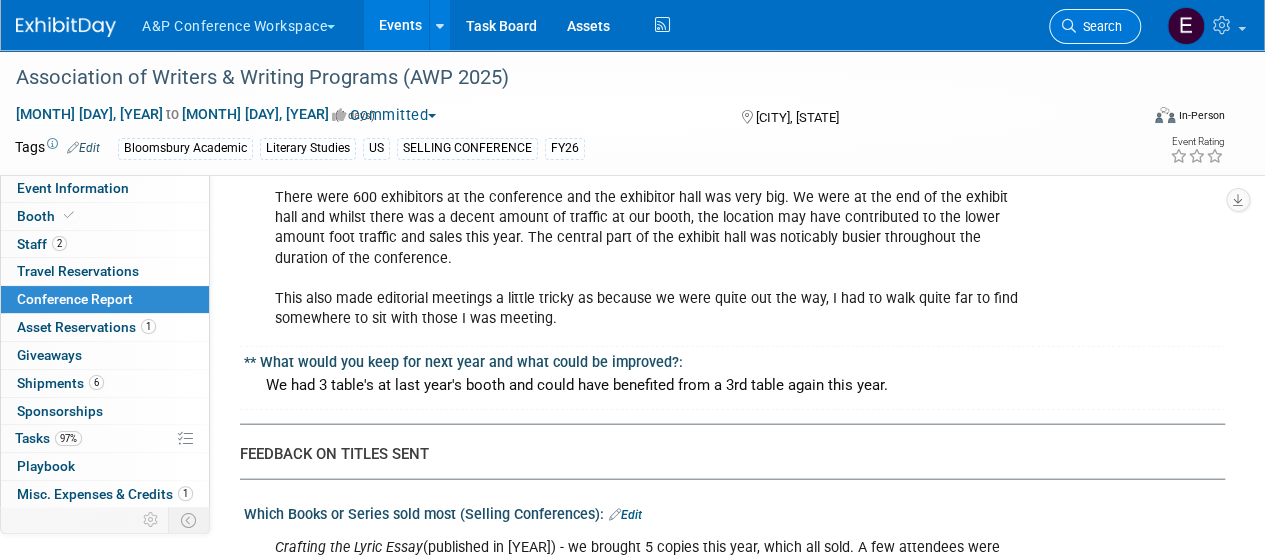 click on "Search" at bounding box center (1099, 26) 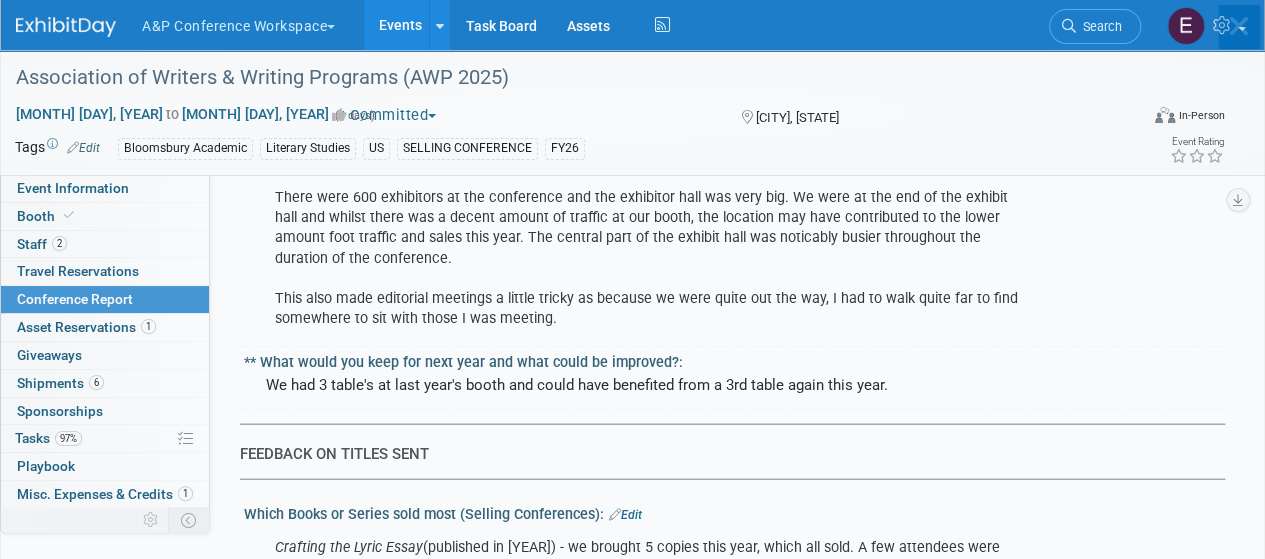 scroll, scrollTop: 0, scrollLeft: 0, axis: both 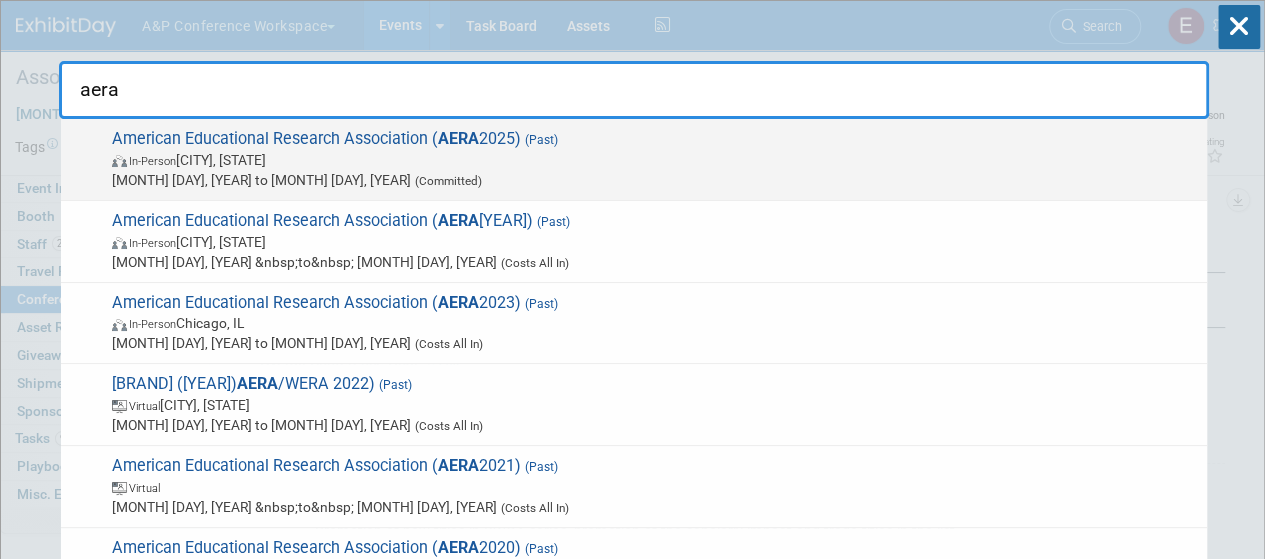 type on "aera" 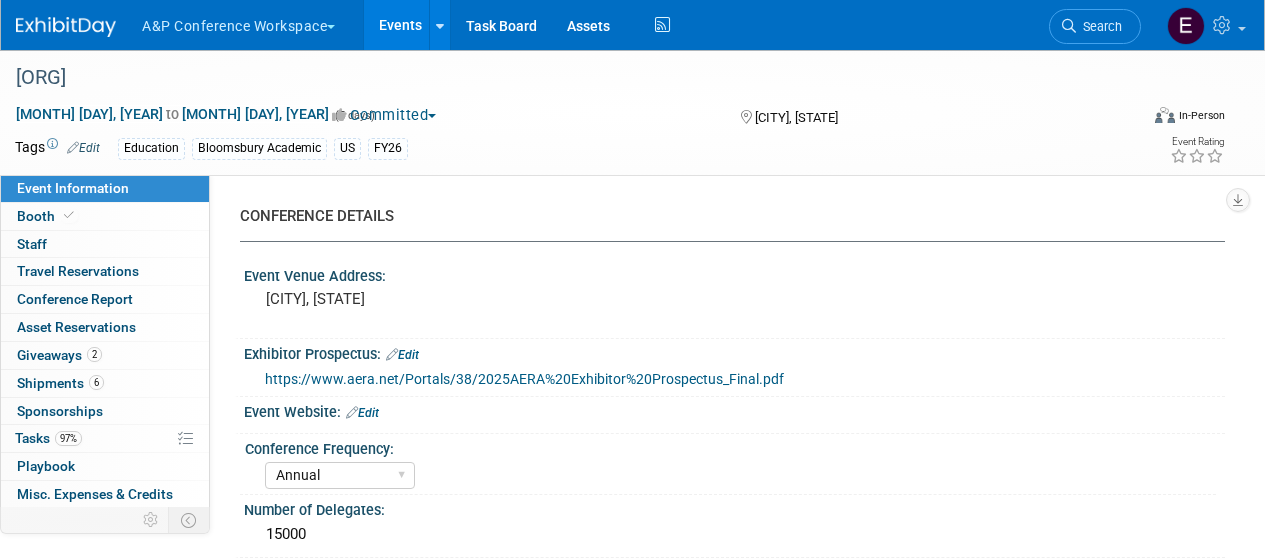 select on "Annual" 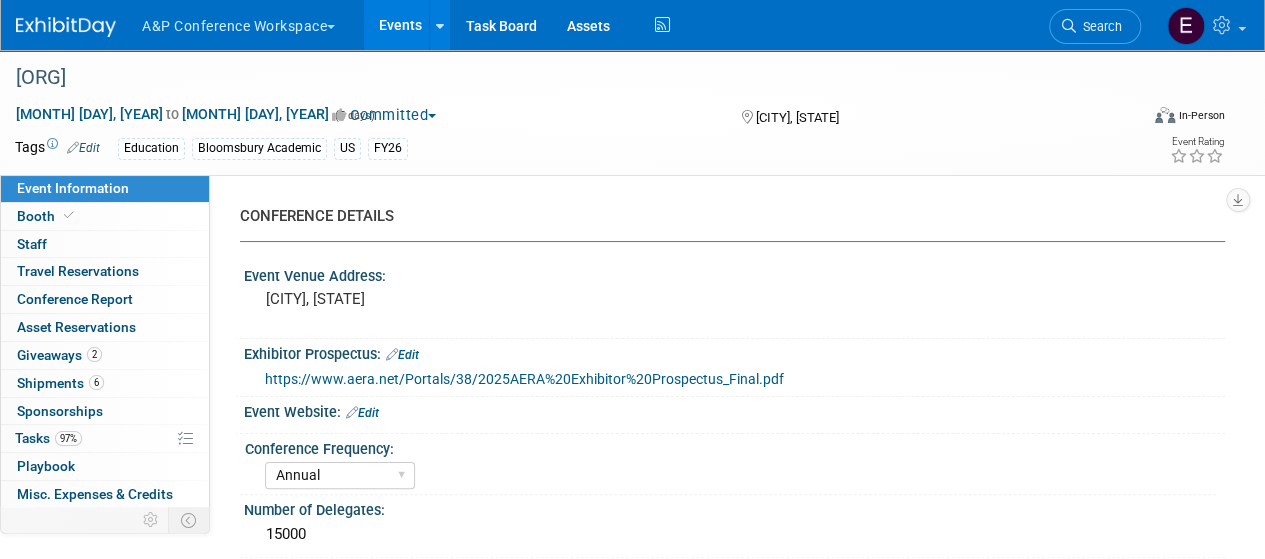 scroll, scrollTop: 0, scrollLeft: 0, axis: both 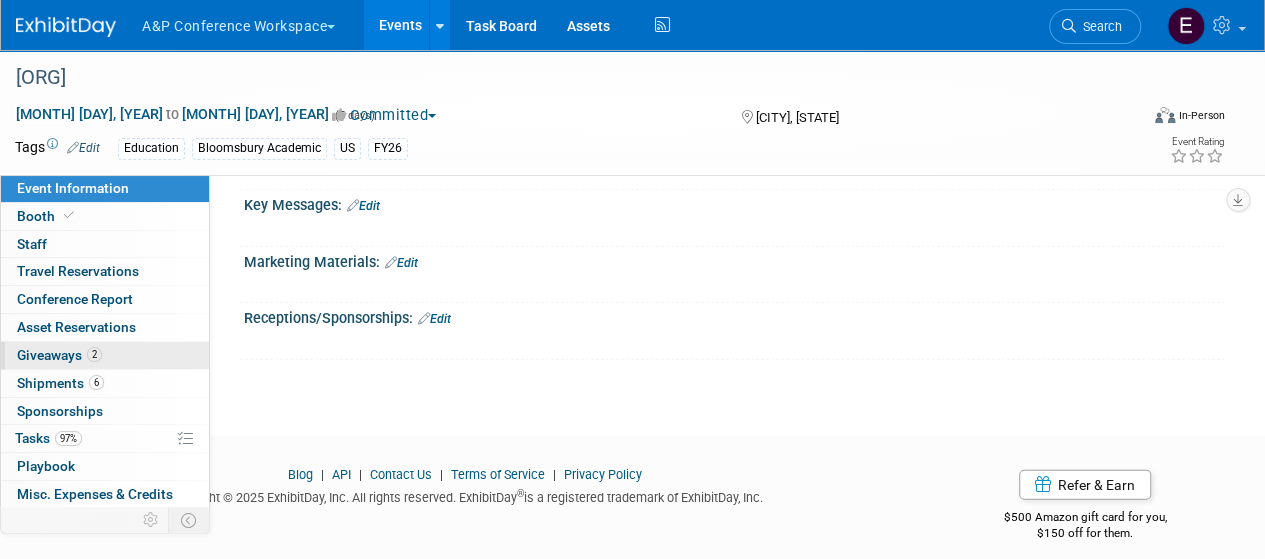 click on "Giveaways 2" at bounding box center (59, 355) 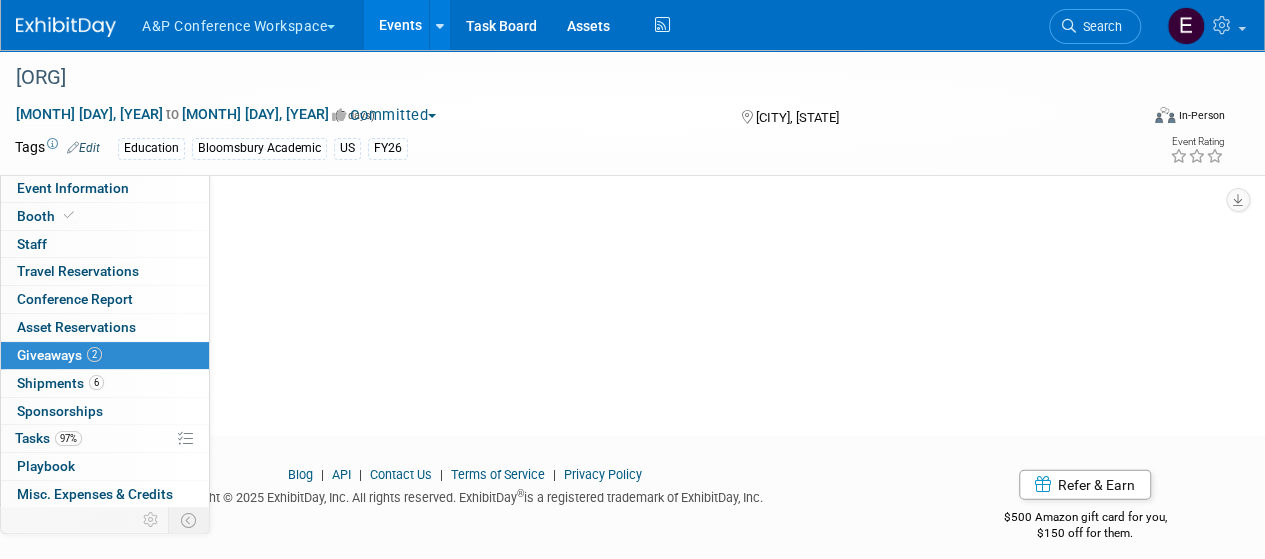scroll, scrollTop: 0, scrollLeft: 0, axis: both 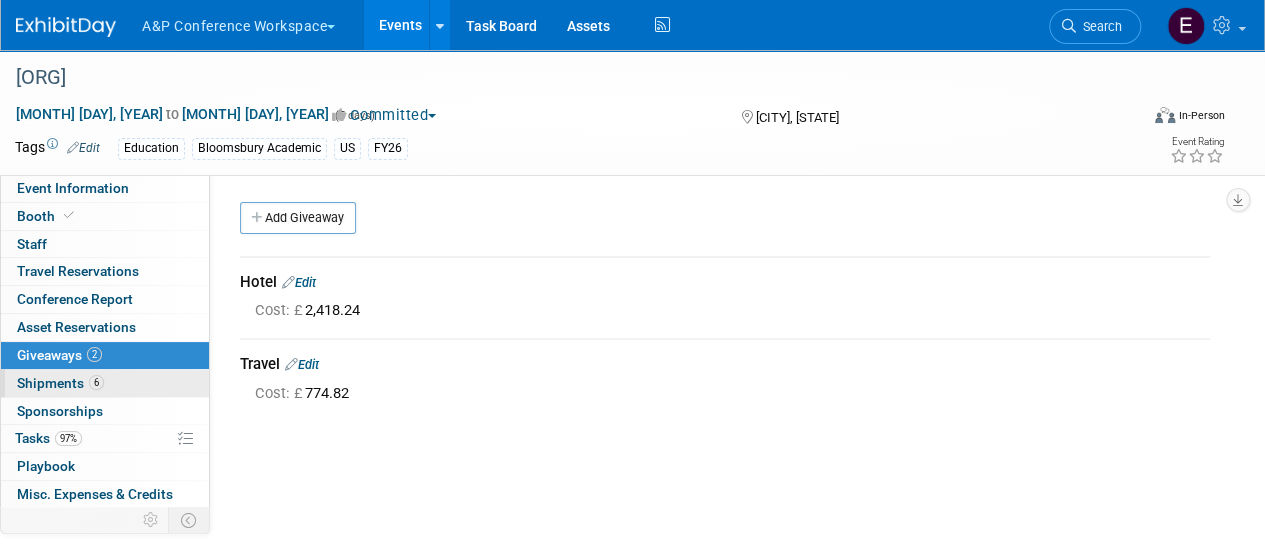 click on "Shipments 6" at bounding box center (60, 383) 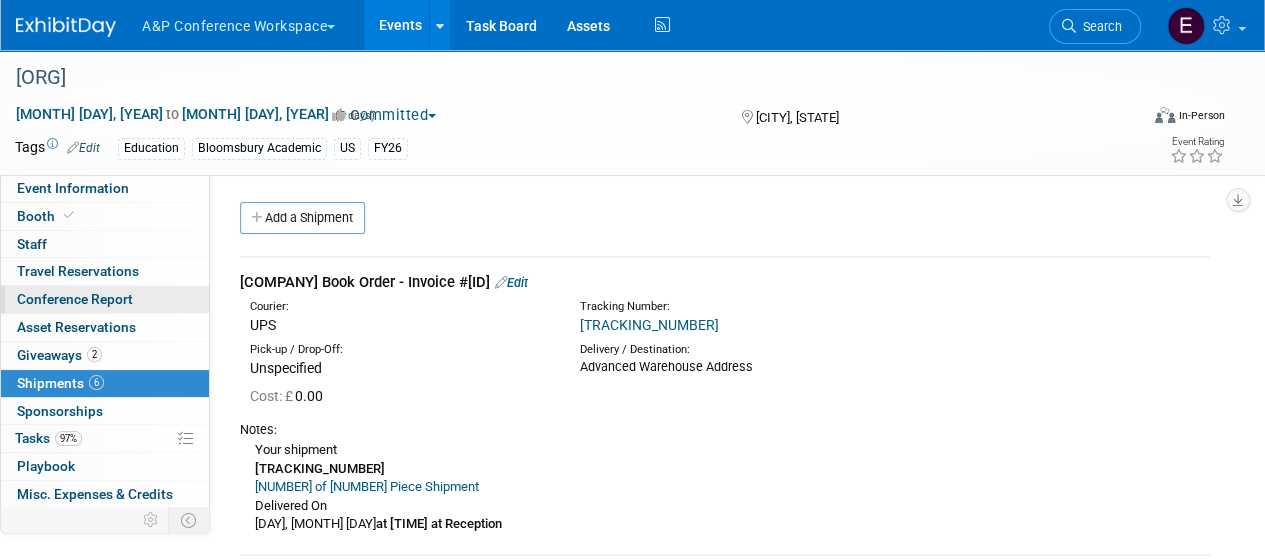 click on "Conference Report" at bounding box center [105, 299] 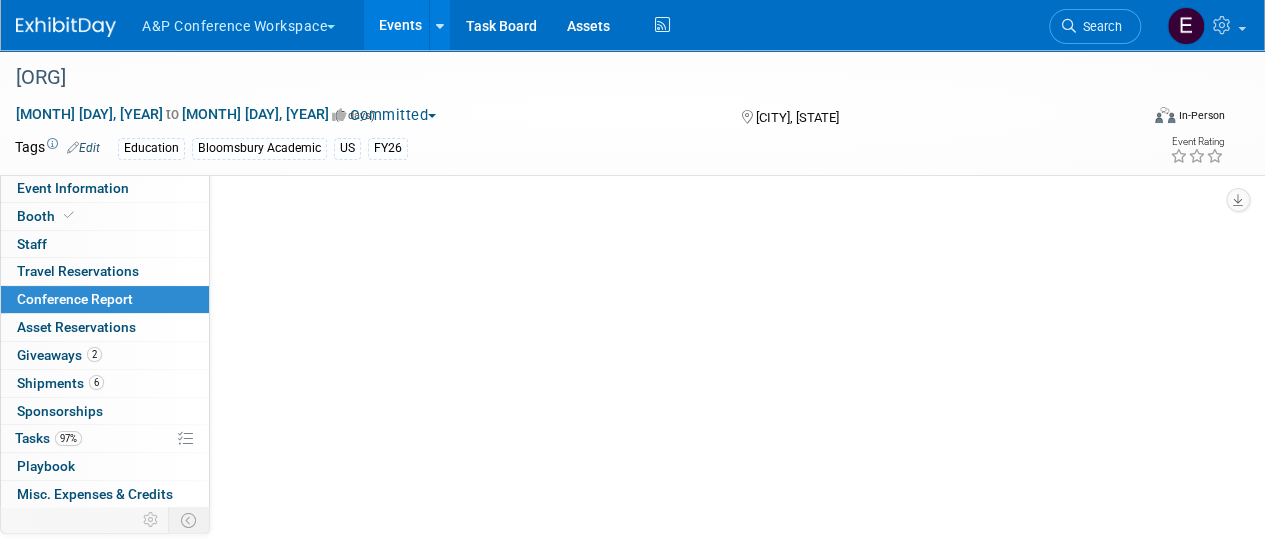 select on "NO" 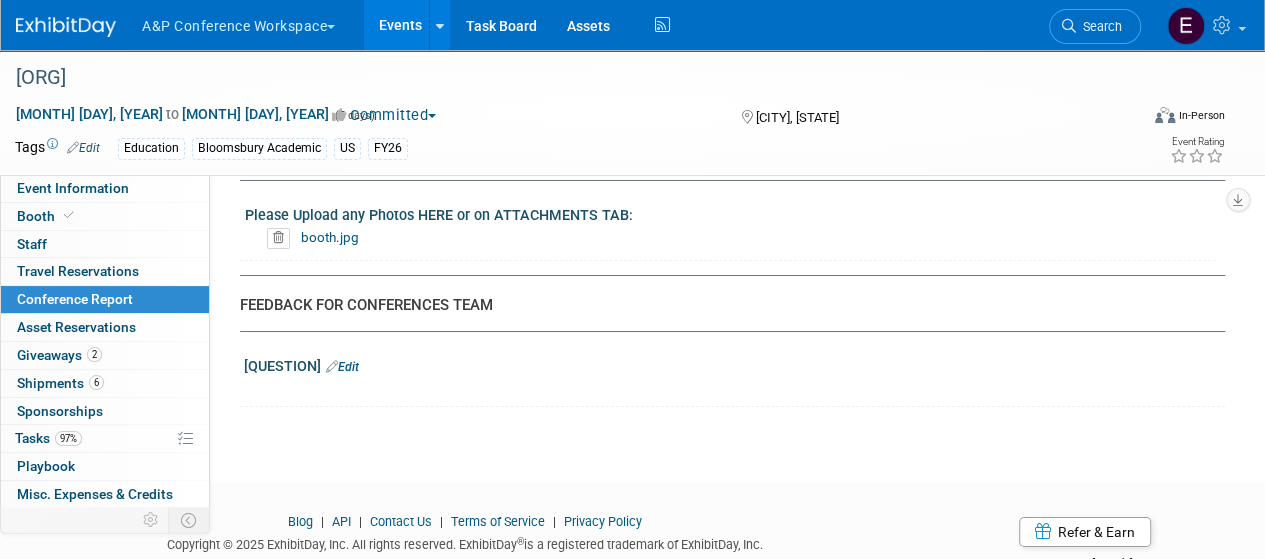 scroll, scrollTop: 7400, scrollLeft: 0, axis: vertical 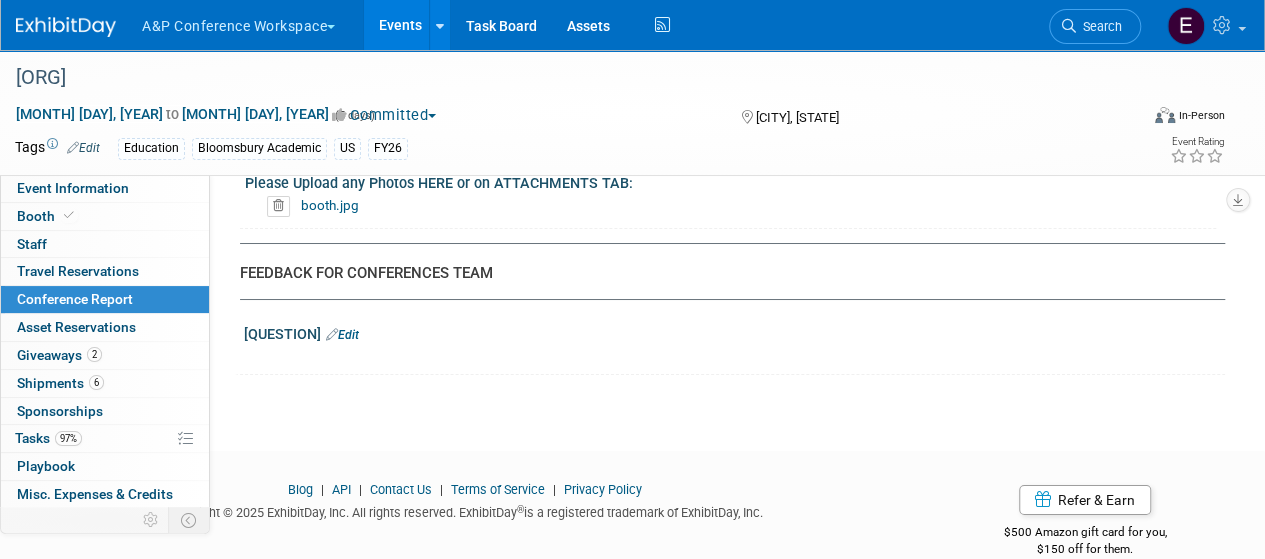 click on "booth.jpg" at bounding box center (330, 205) 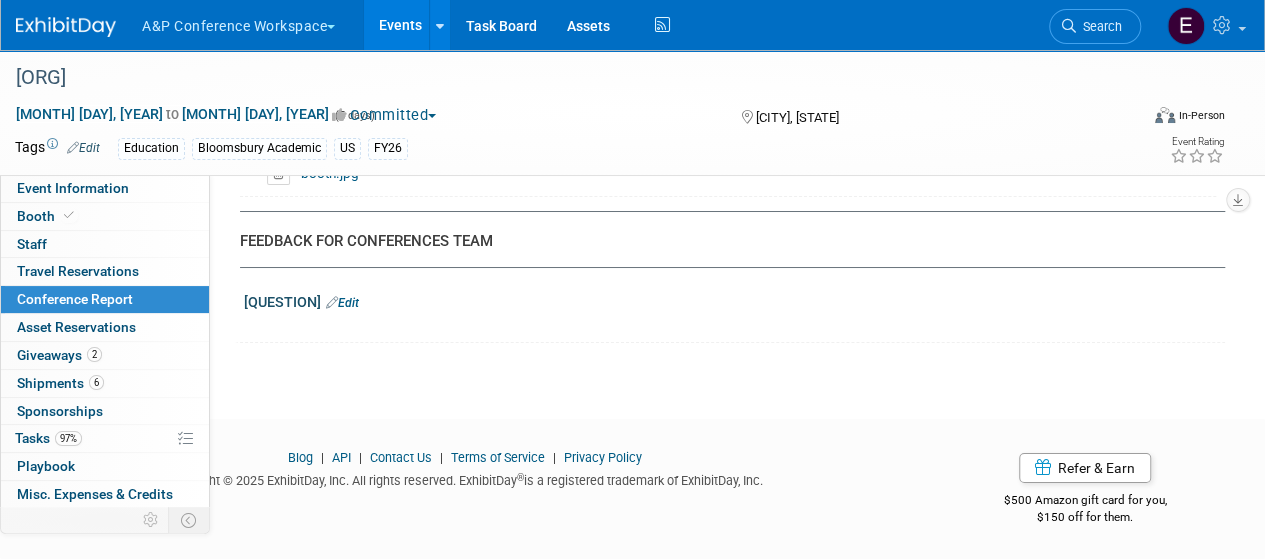 scroll, scrollTop: 7474, scrollLeft: 0, axis: vertical 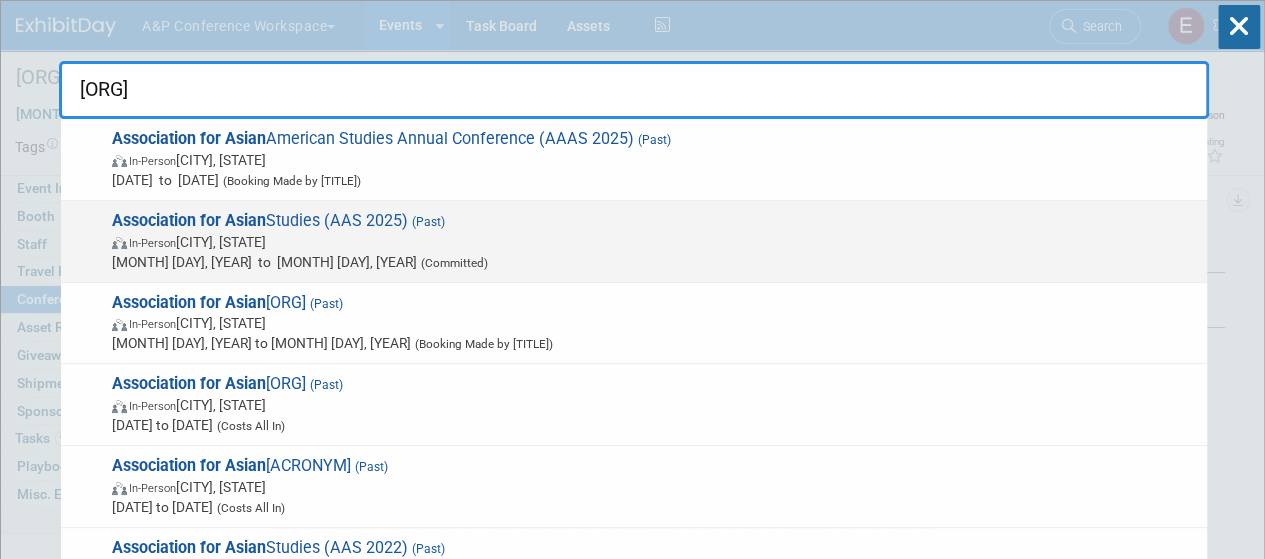 type on "association for asian" 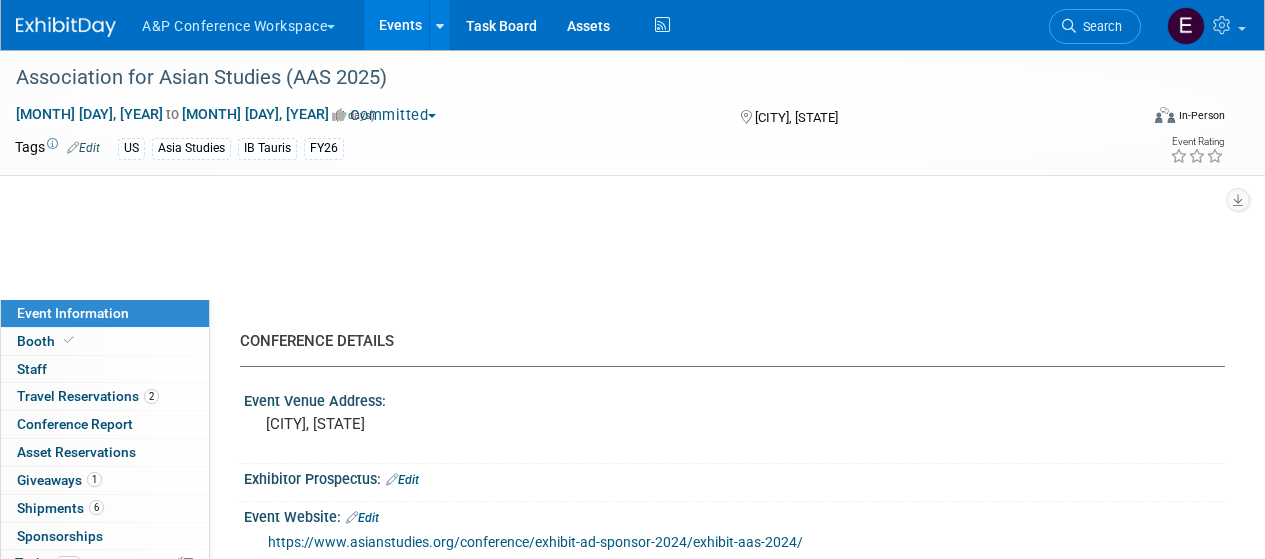 select on "Annual" 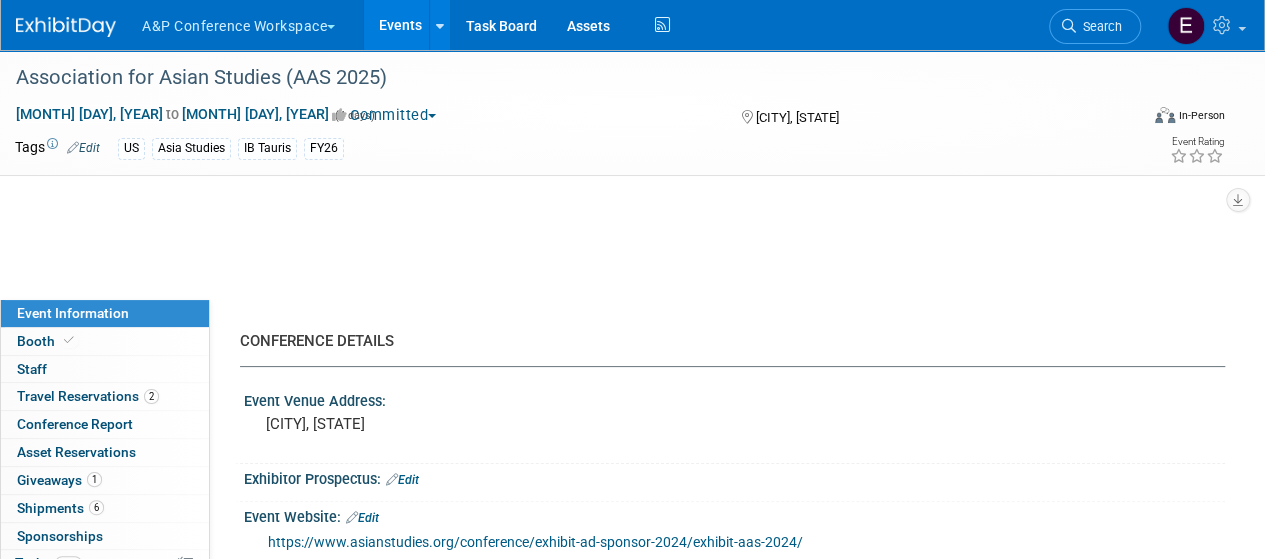 scroll, scrollTop: 0, scrollLeft: 0, axis: both 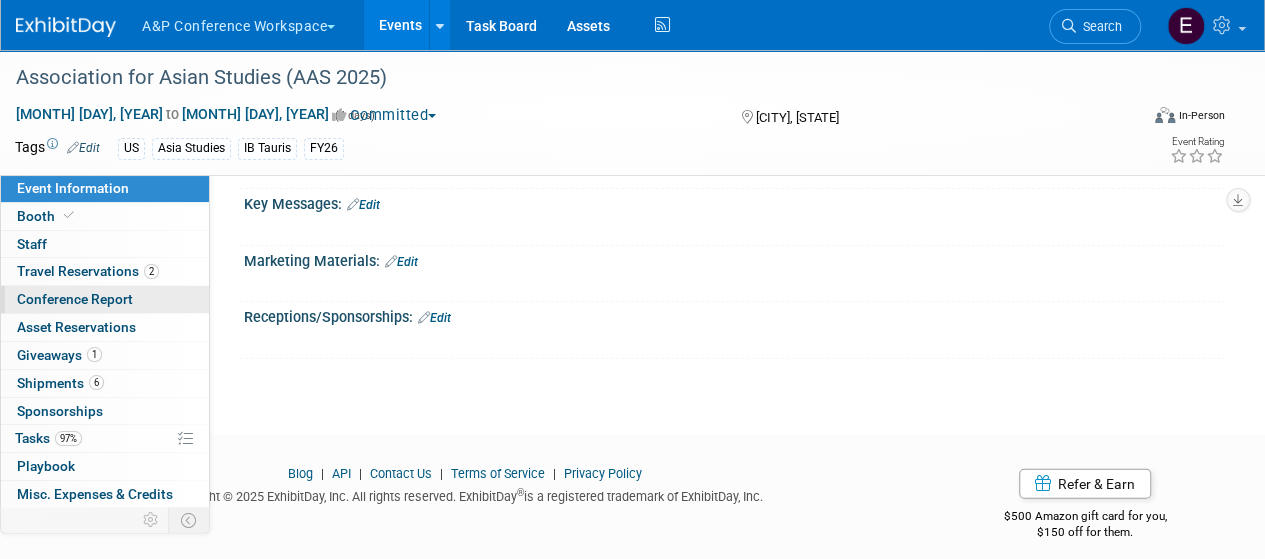 click on "Conference Report" at bounding box center (75, 299) 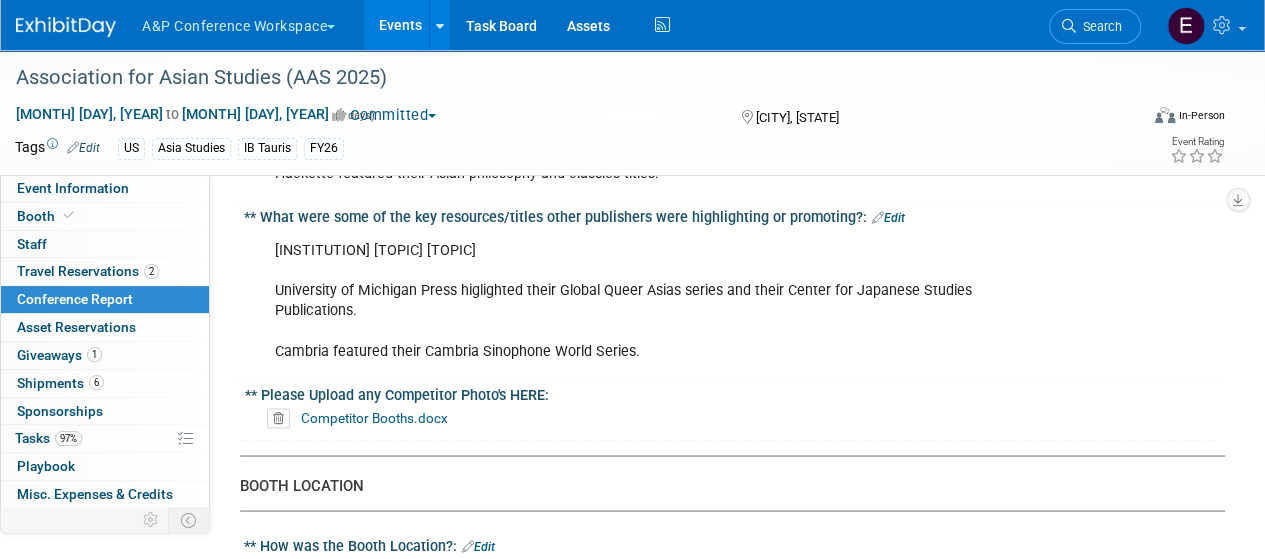 scroll, scrollTop: 1600, scrollLeft: 0, axis: vertical 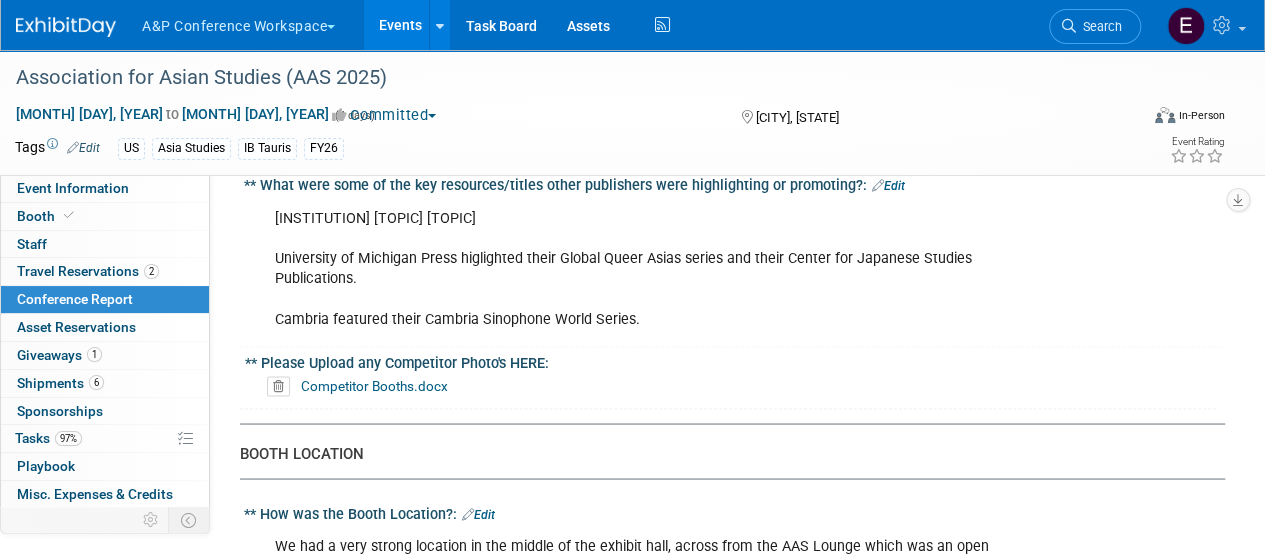 click on "Competitor Booths.docx" at bounding box center [374, 385] 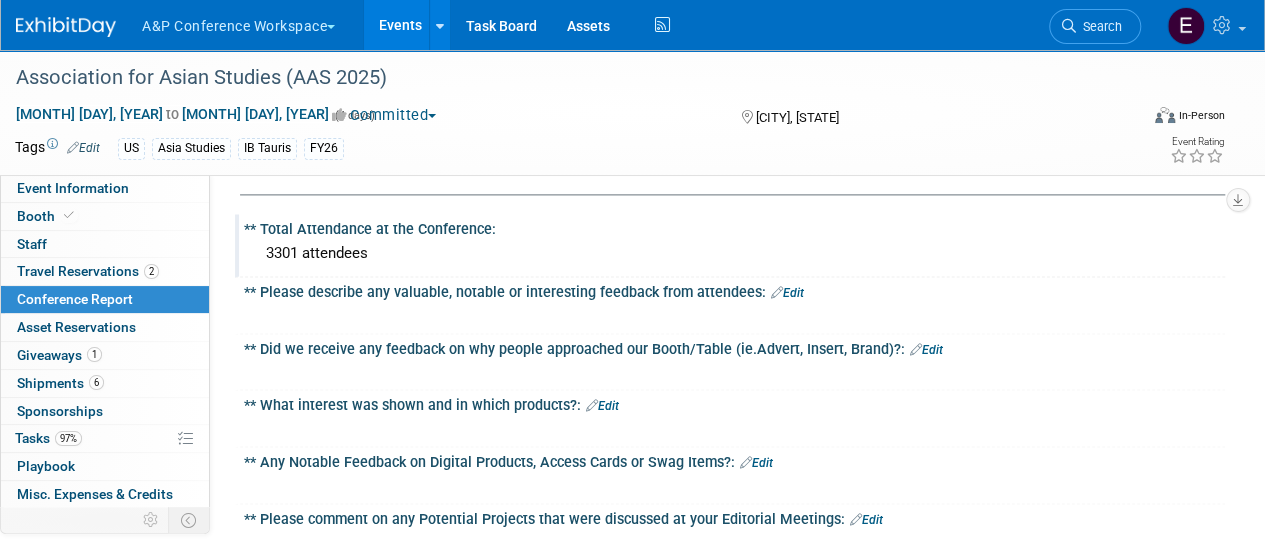 scroll, scrollTop: 4600, scrollLeft: 0, axis: vertical 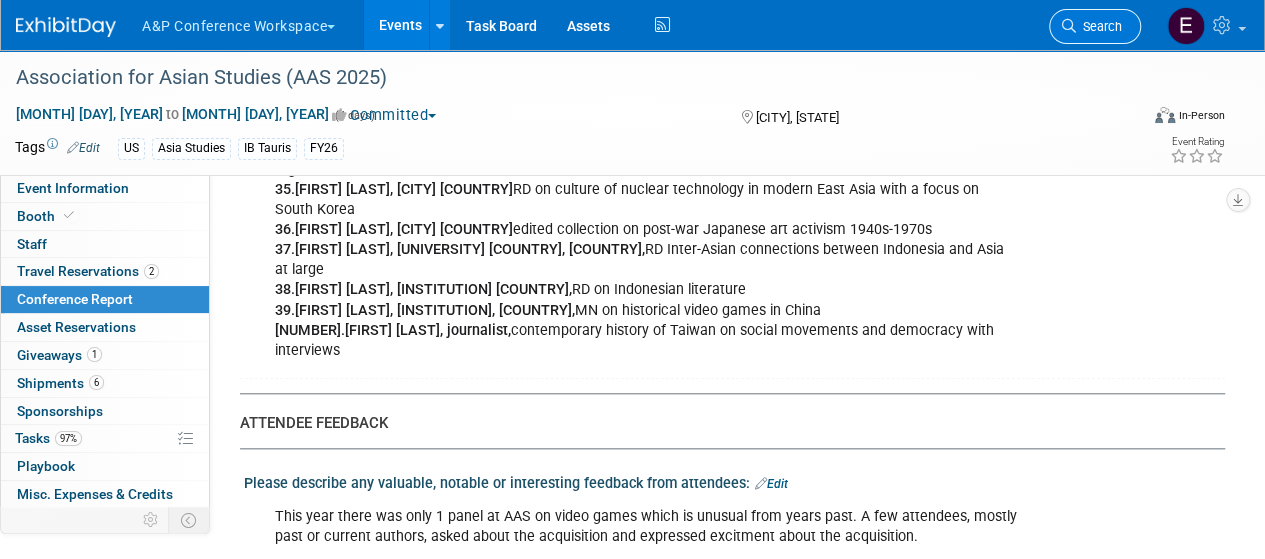 click on "Search" at bounding box center [1095, 26] 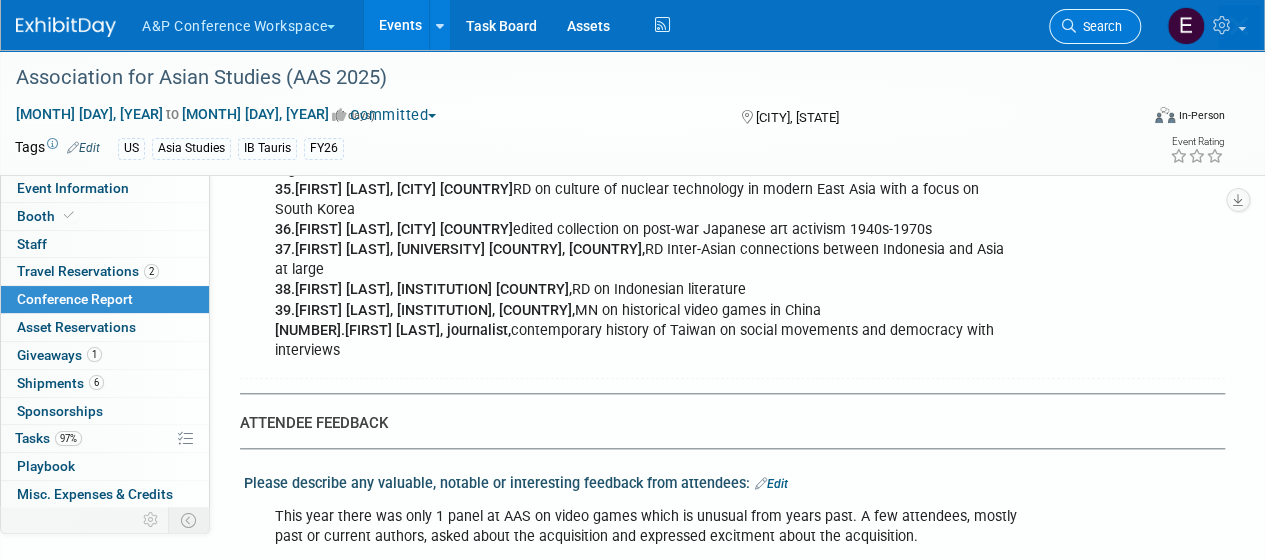 scroll, scrollTop: 0, scrollLeft: 0, axis: both 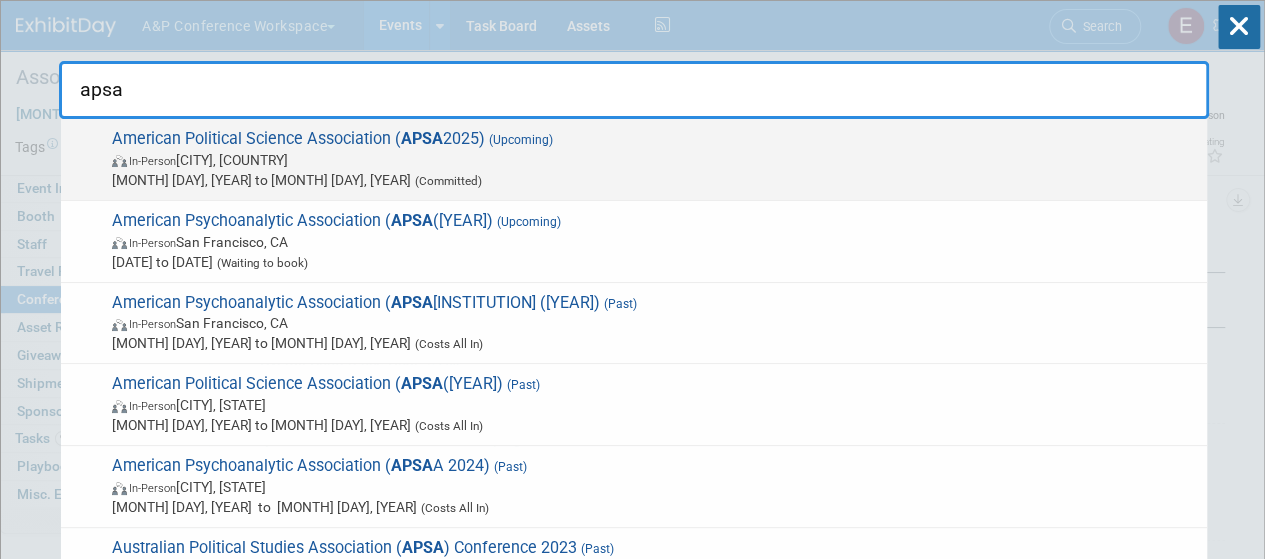 type on "apsa" 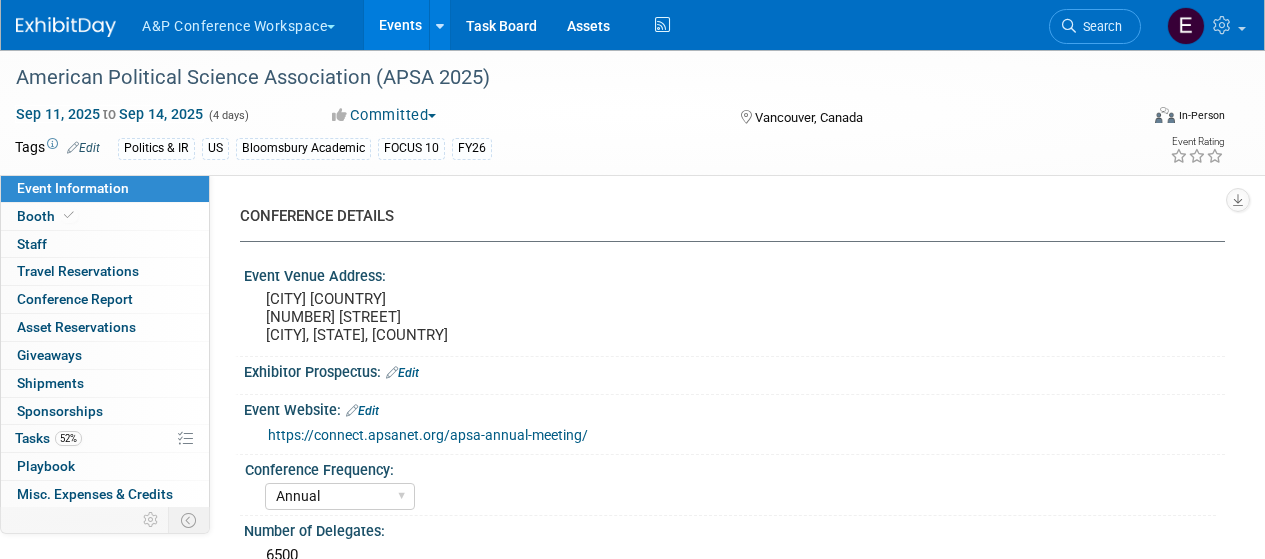 select on "Annual" 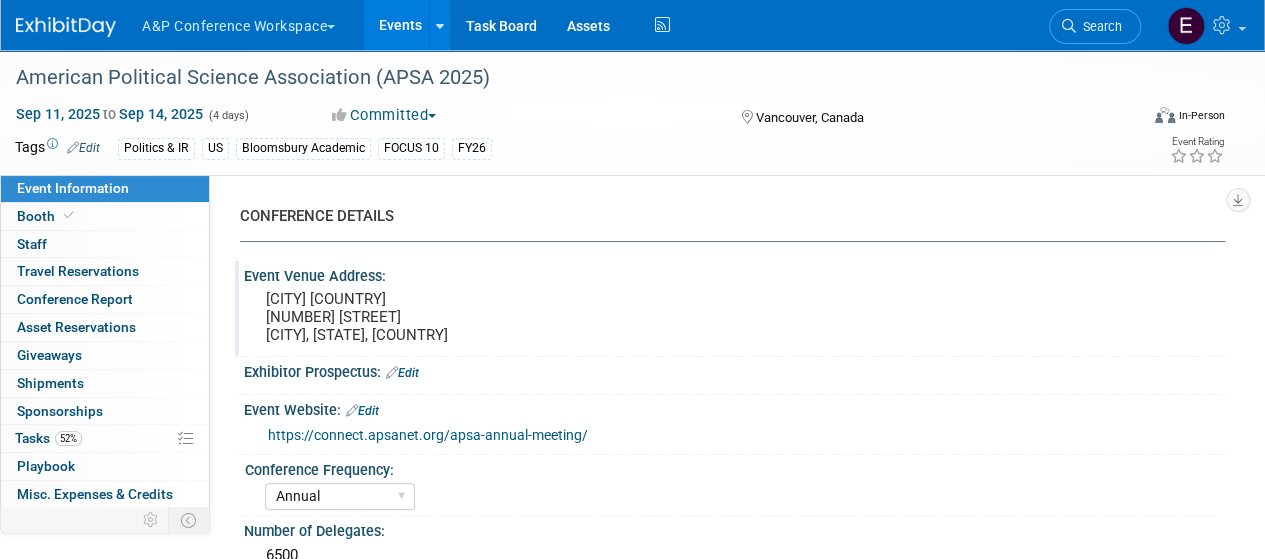 scroll, scrollTop: 0, scrollLeft: 0, axis: both 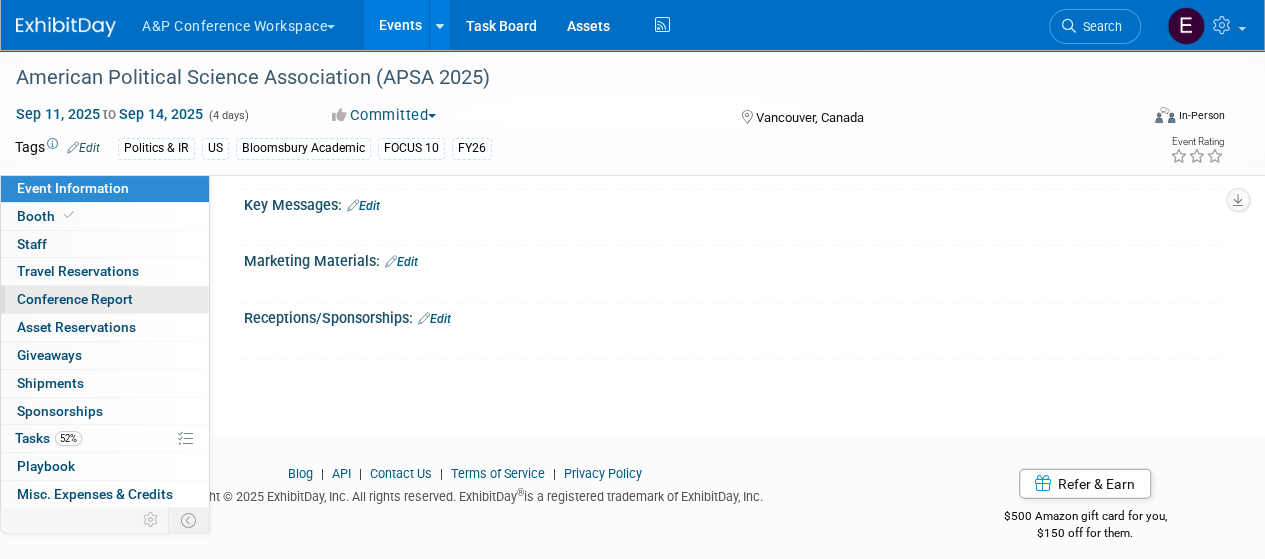 click on "Conference Report" at bounding box center (105, 299) 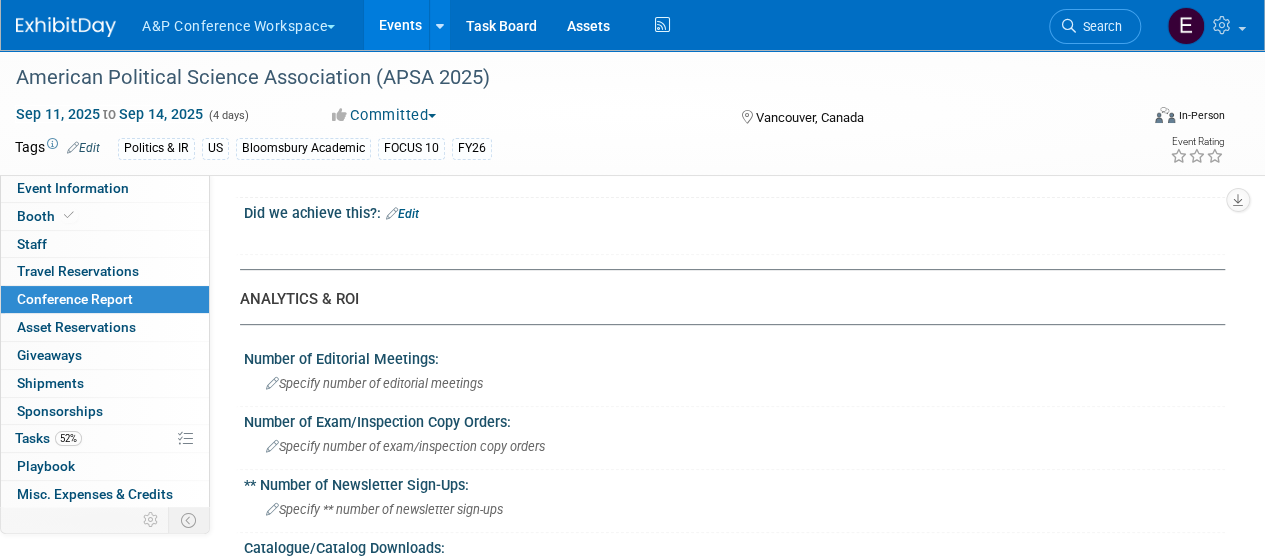 scroll, scrollTop: 0, scrollLeft: 0, axis: both 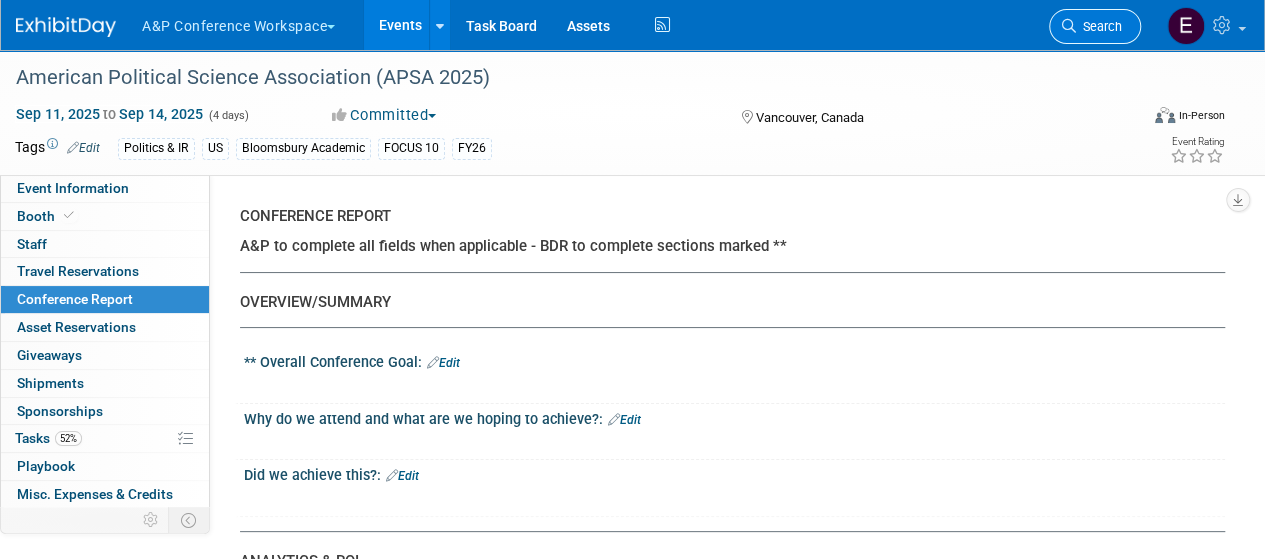 click on "Search" at bounding box center (1099, 26) 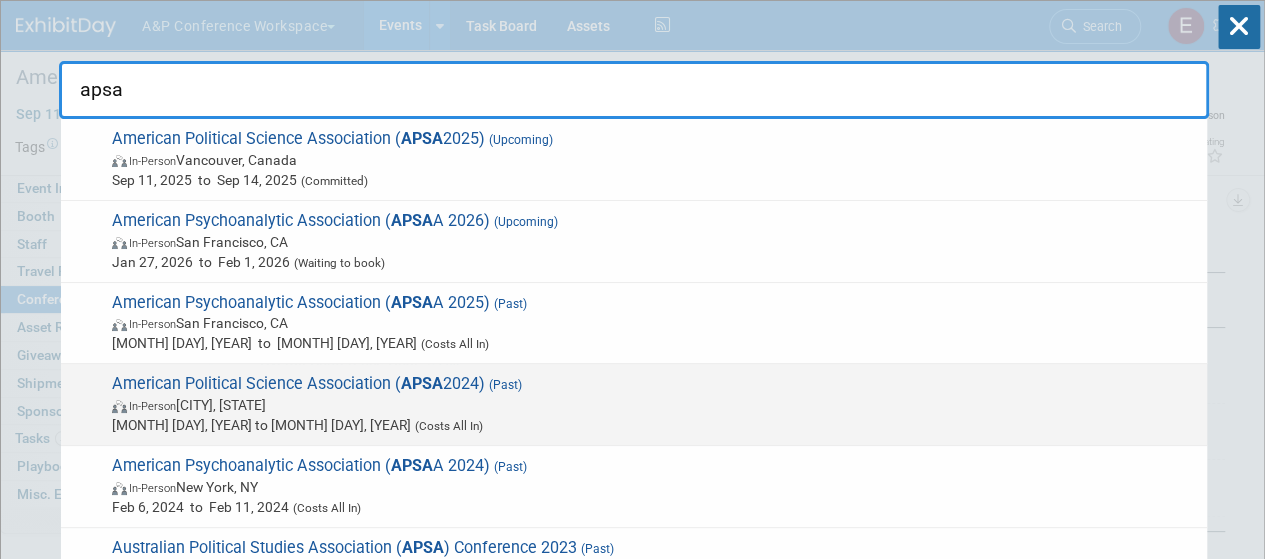 type on "apsa" 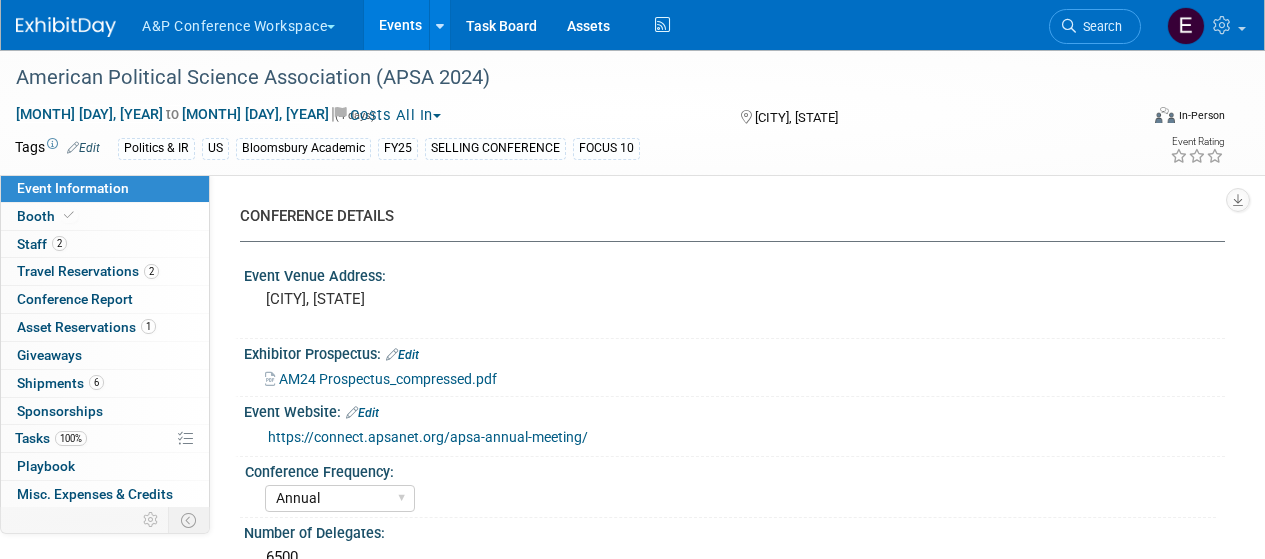 select on "Annual" 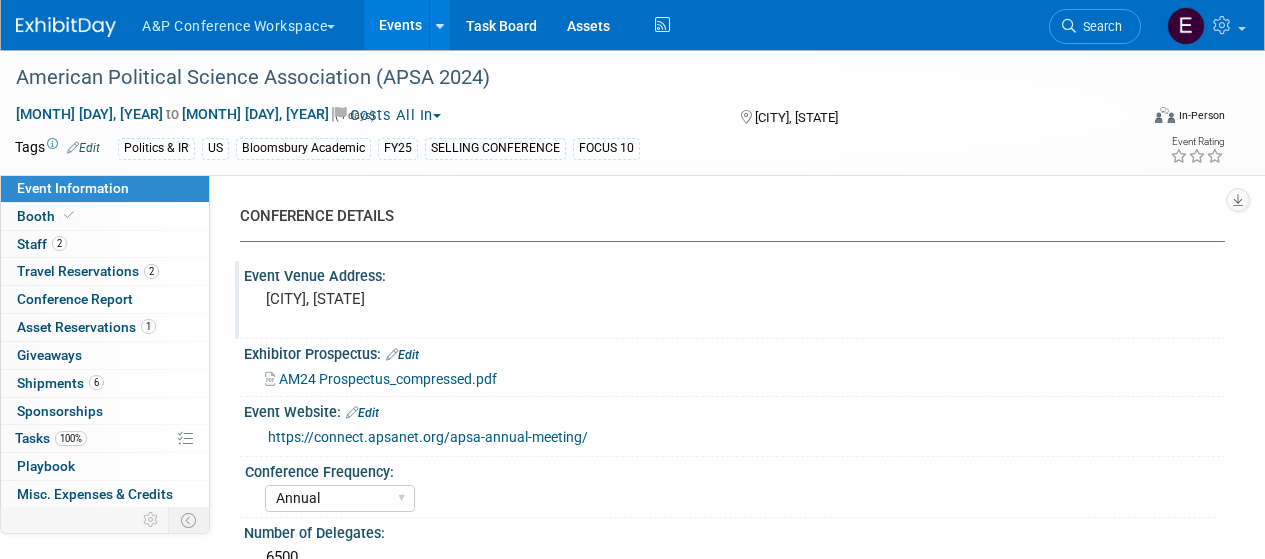 scroll, scrollTop: 0, scrollLeft: 0, axis: both 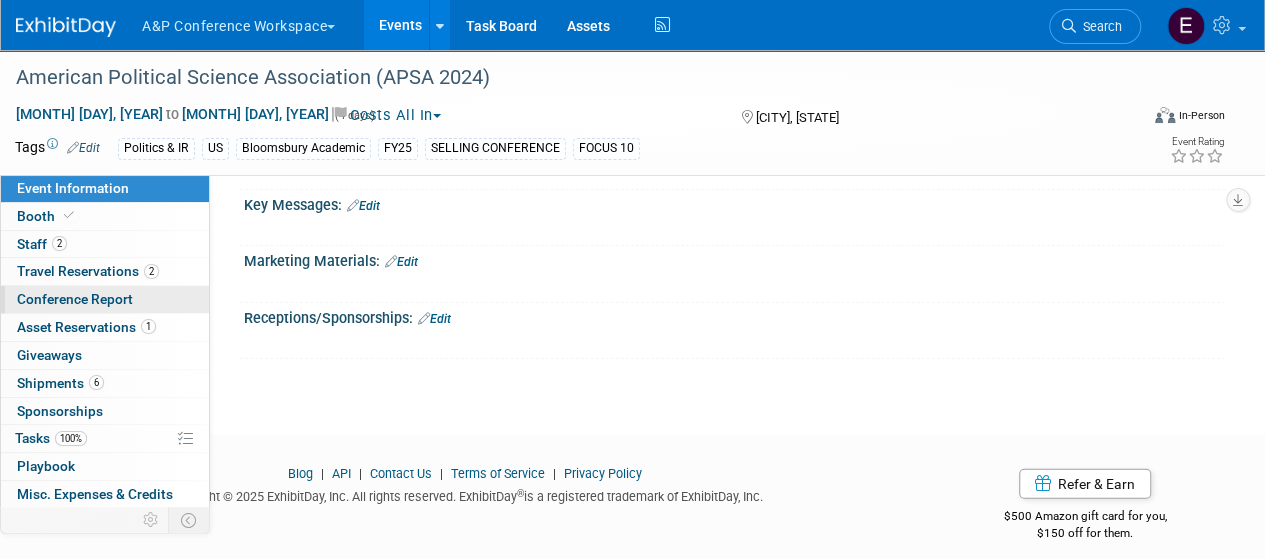 click on "Conference Report" at bounding box center [75, 299] 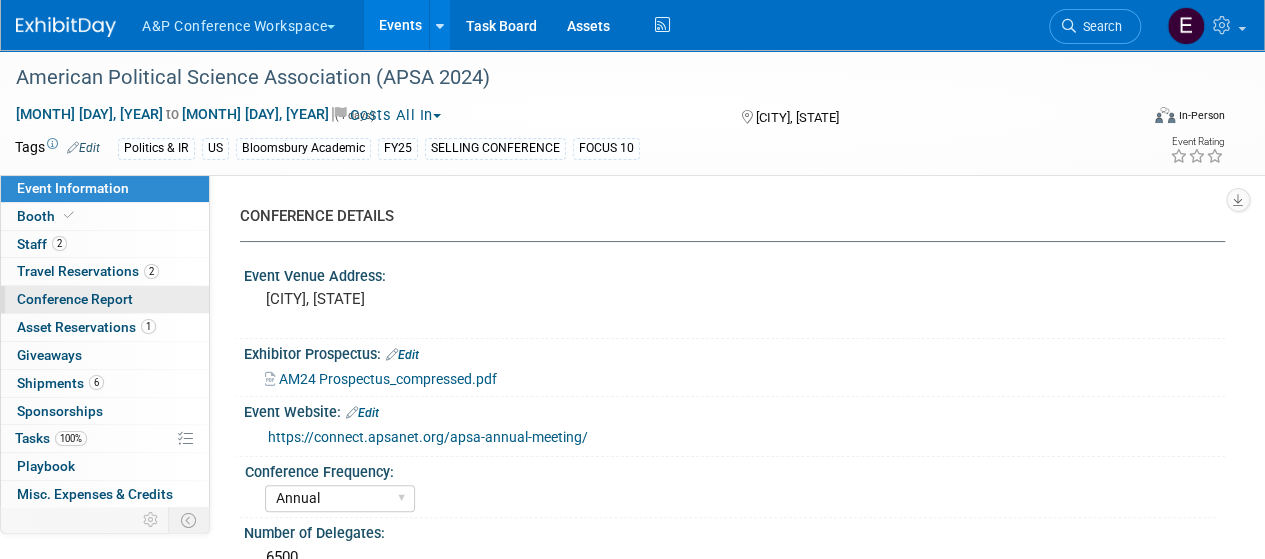 select on "NO" 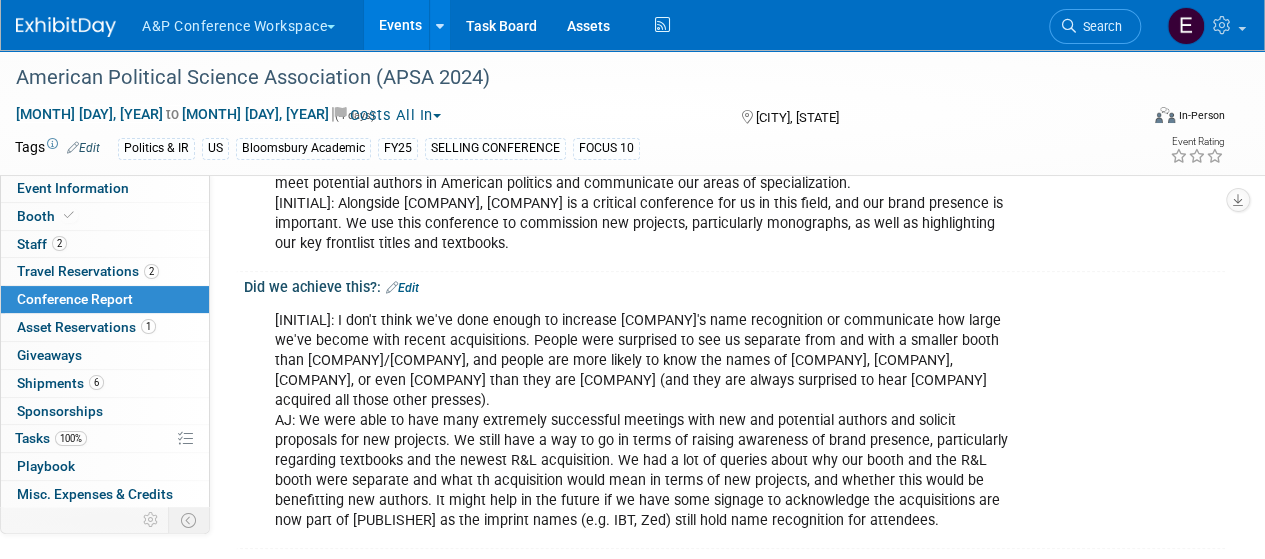 scroll, scrollTop: 400, scrollLeft: 0, axis: vertical 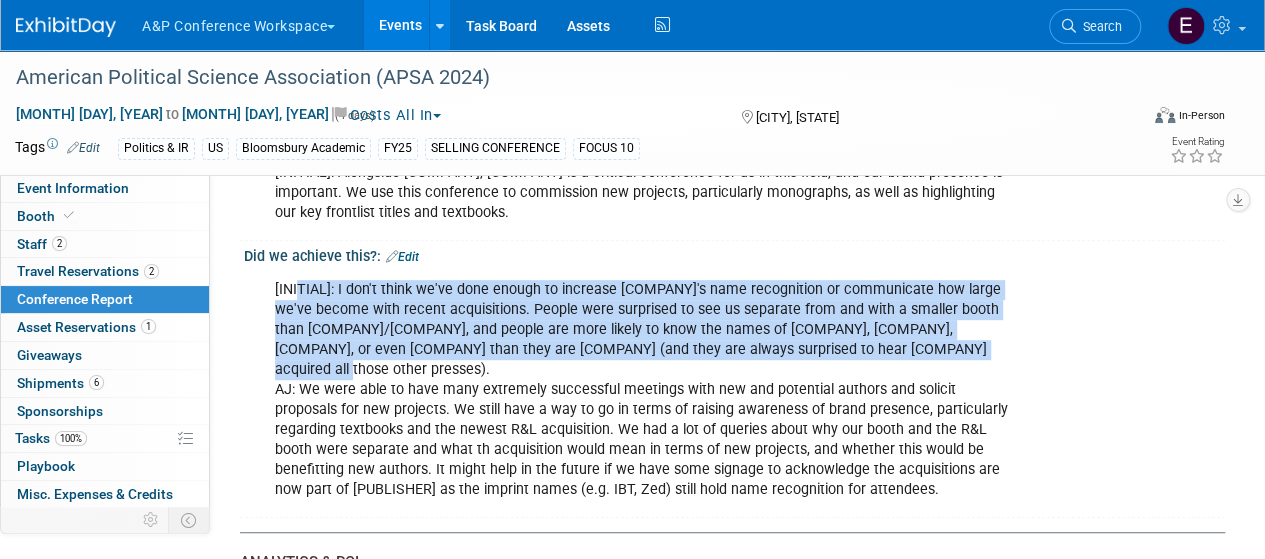 drag, startPoint x: 902, startPoint y: 349, endPoint x: 304, endPoint y: 286, distance: 601.3094 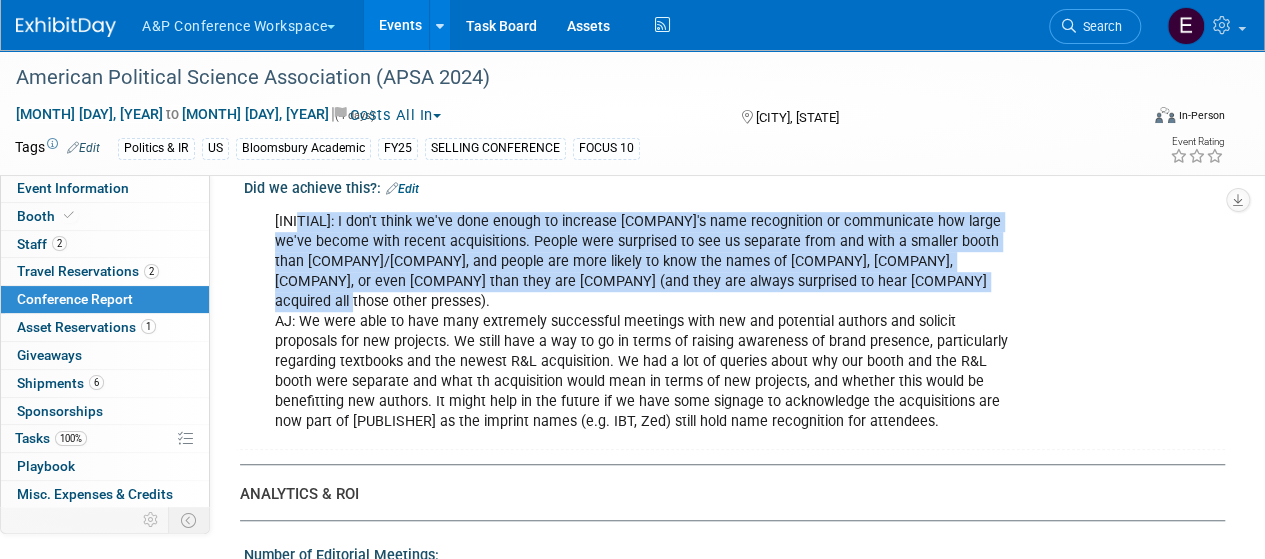 scroll, scrollTop: 500, scrollLeft: 0, axis: vertical 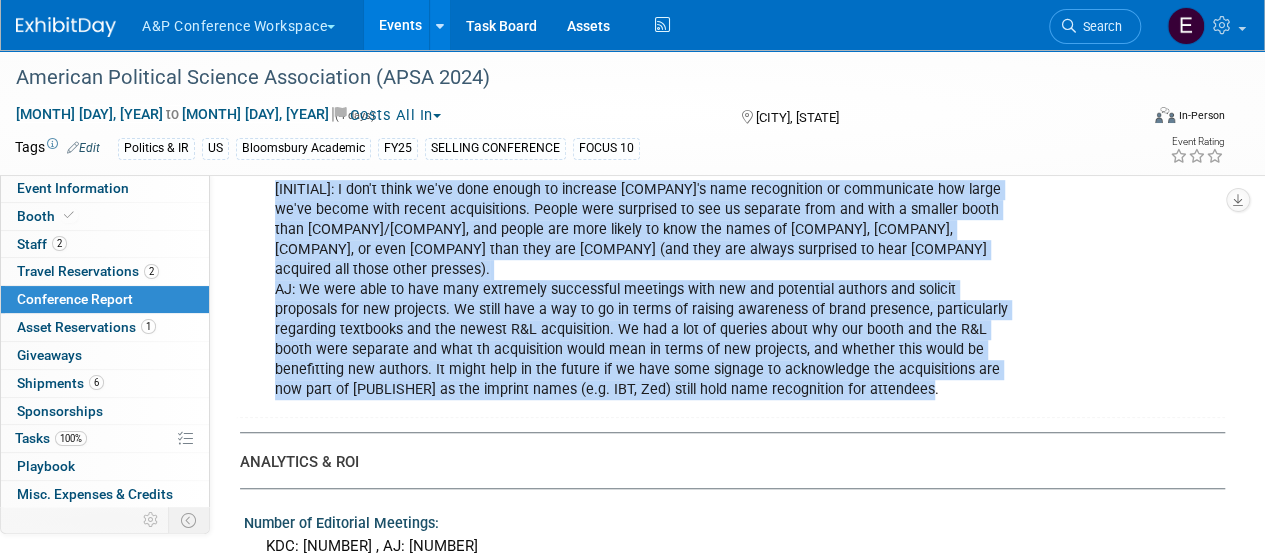 drag, startPoint x: 852, startPoint y: 367, endPoint x: 274, endPoint y: 195, distance: 603.04895 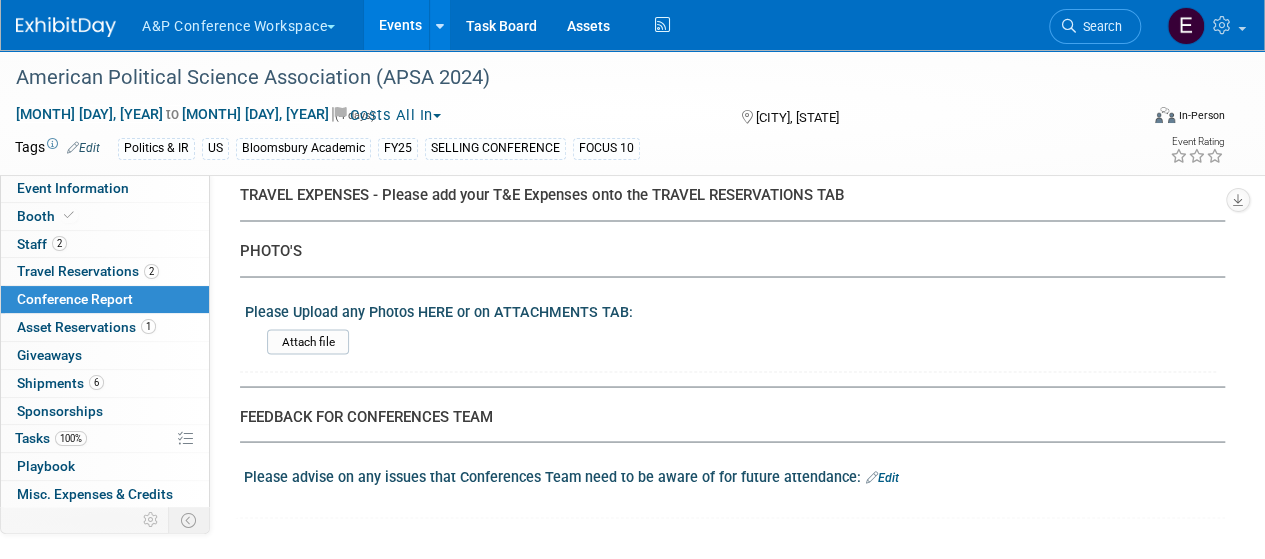 scroll, scrollTop: 5604, scrollLeft: 0, axis: vertical 